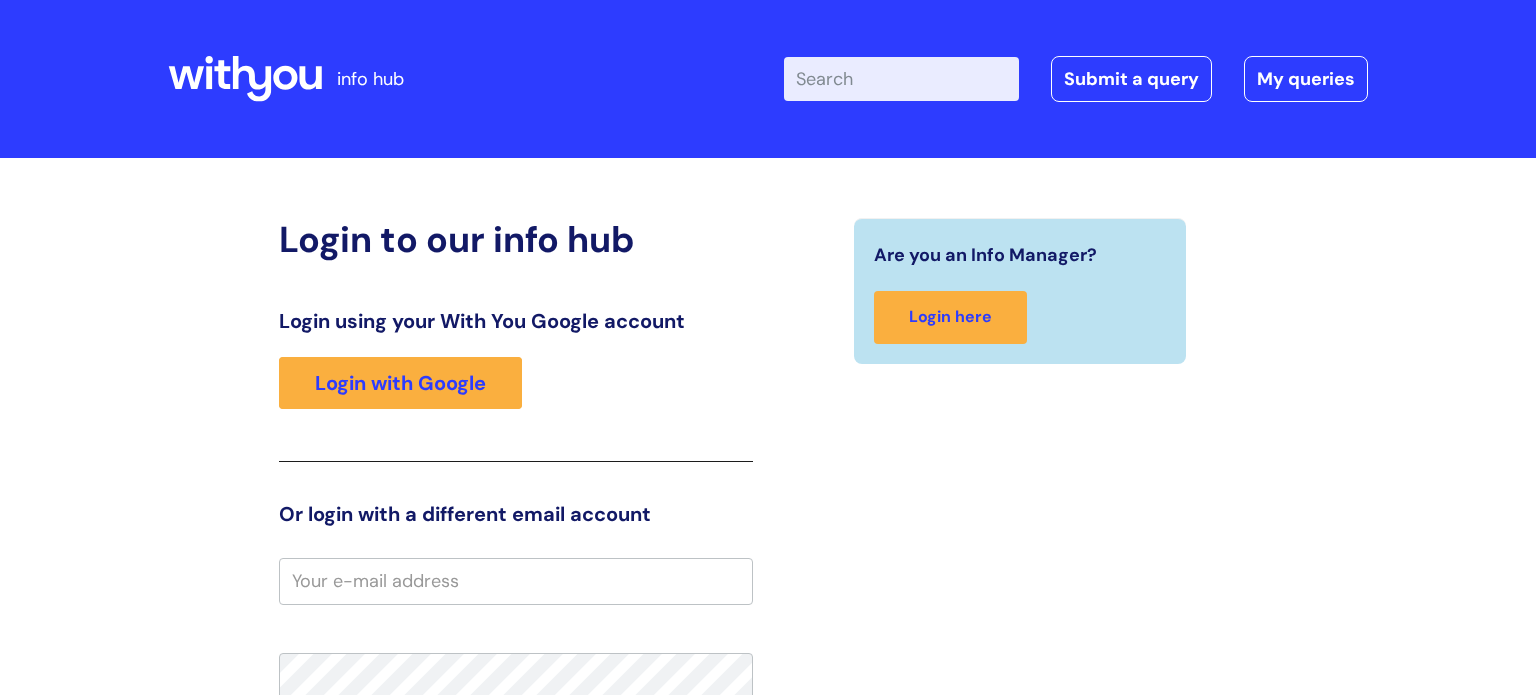 scroll, scrollTop: 0, scrollLeft: 0, axis: both 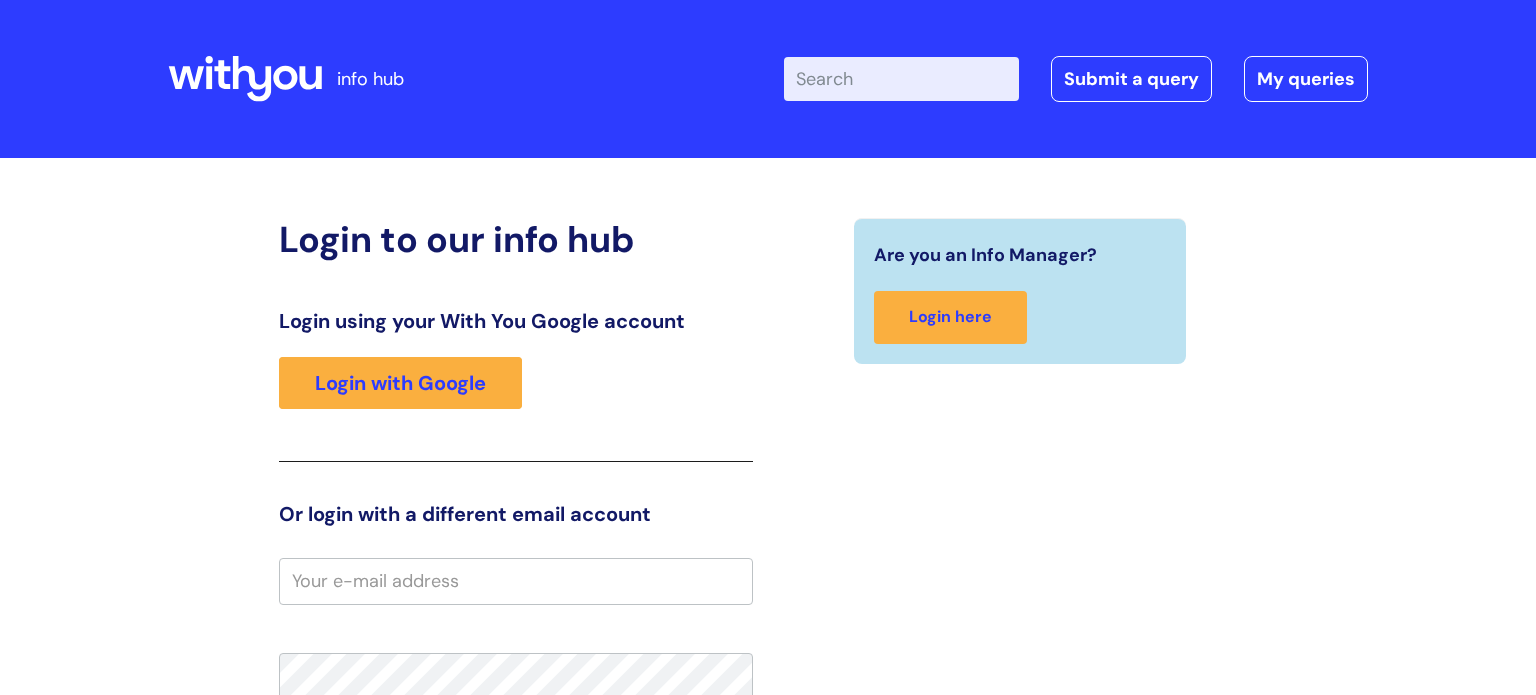 click on "Login using your With You Google account
Login with Google" at bounding box center (516, 385) 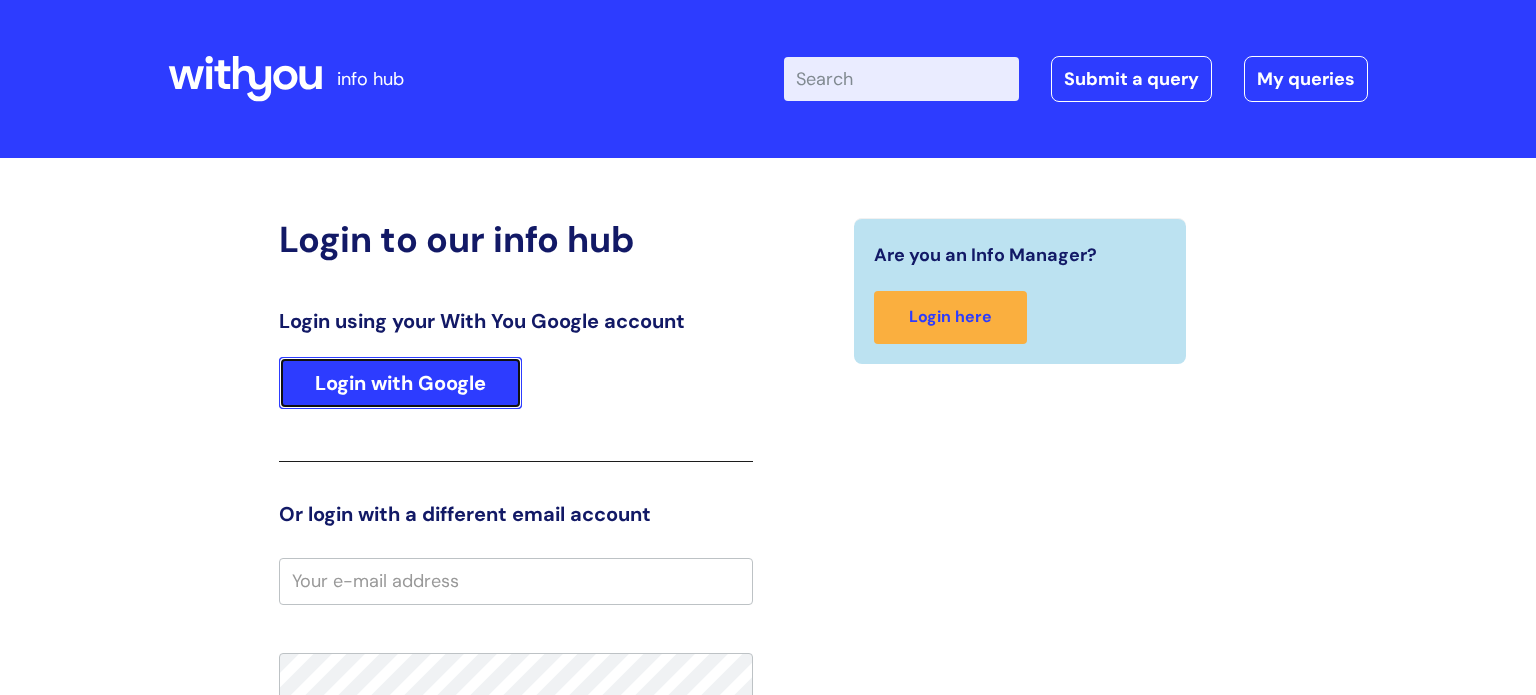 click on "Login with Google" at bounding box center [400, 383] 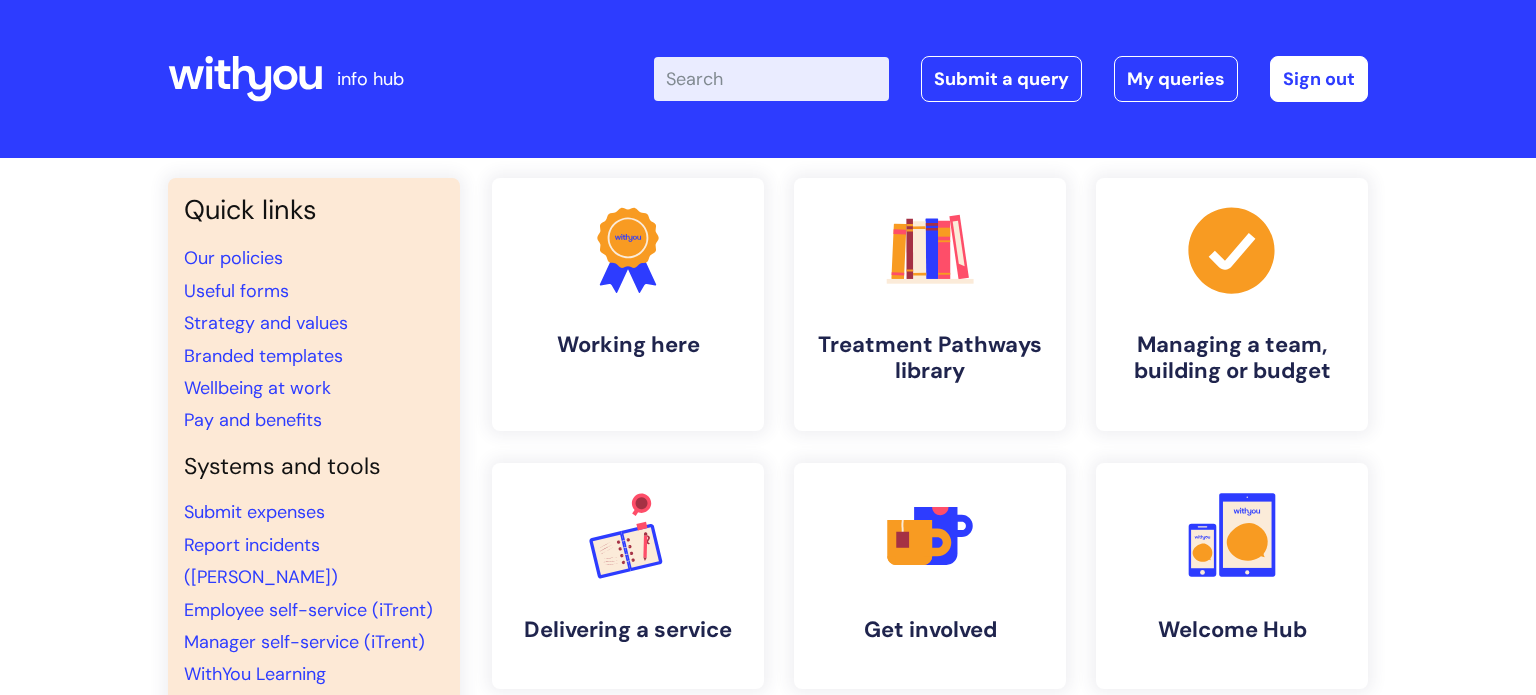 scroll, scrollTop: 0, scrollLeft: 0, axis: both 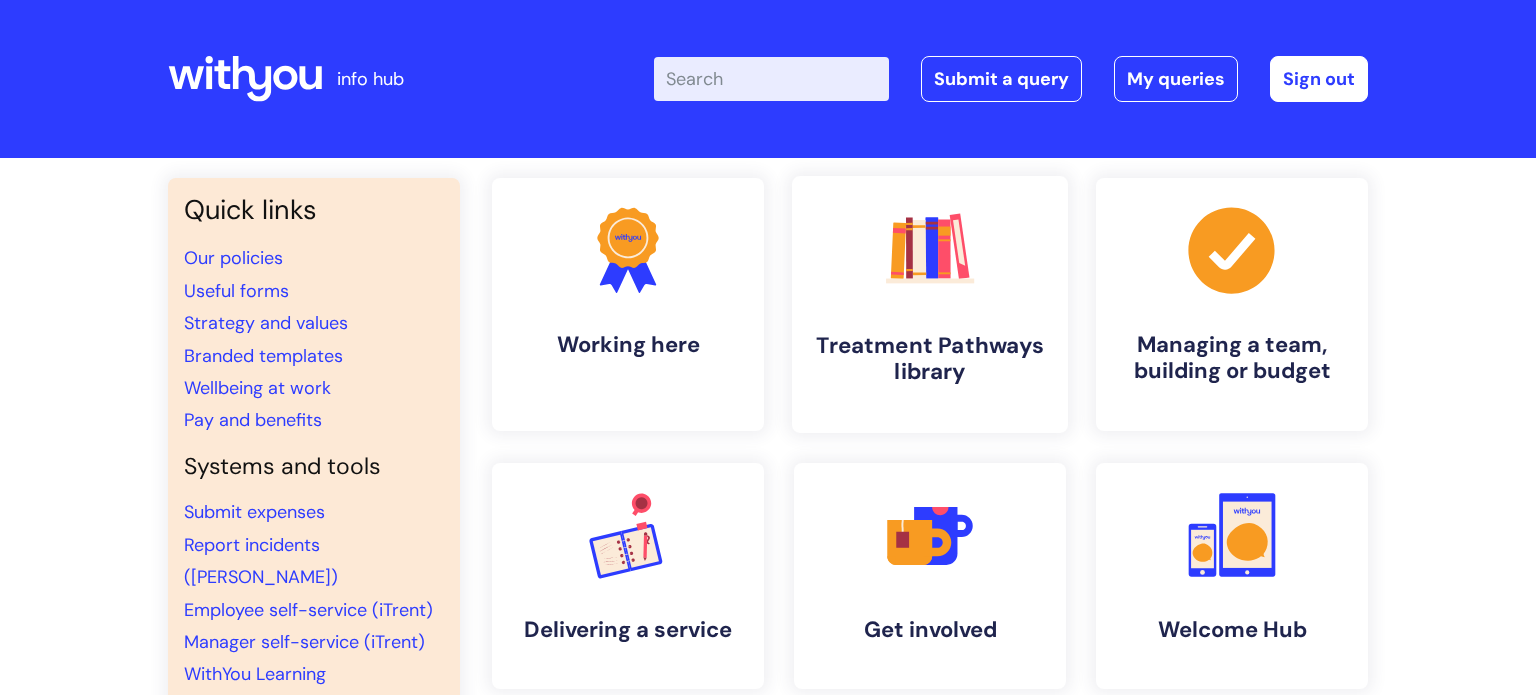 click on "Treatment Pathways library" at bounding box center [930, 359] 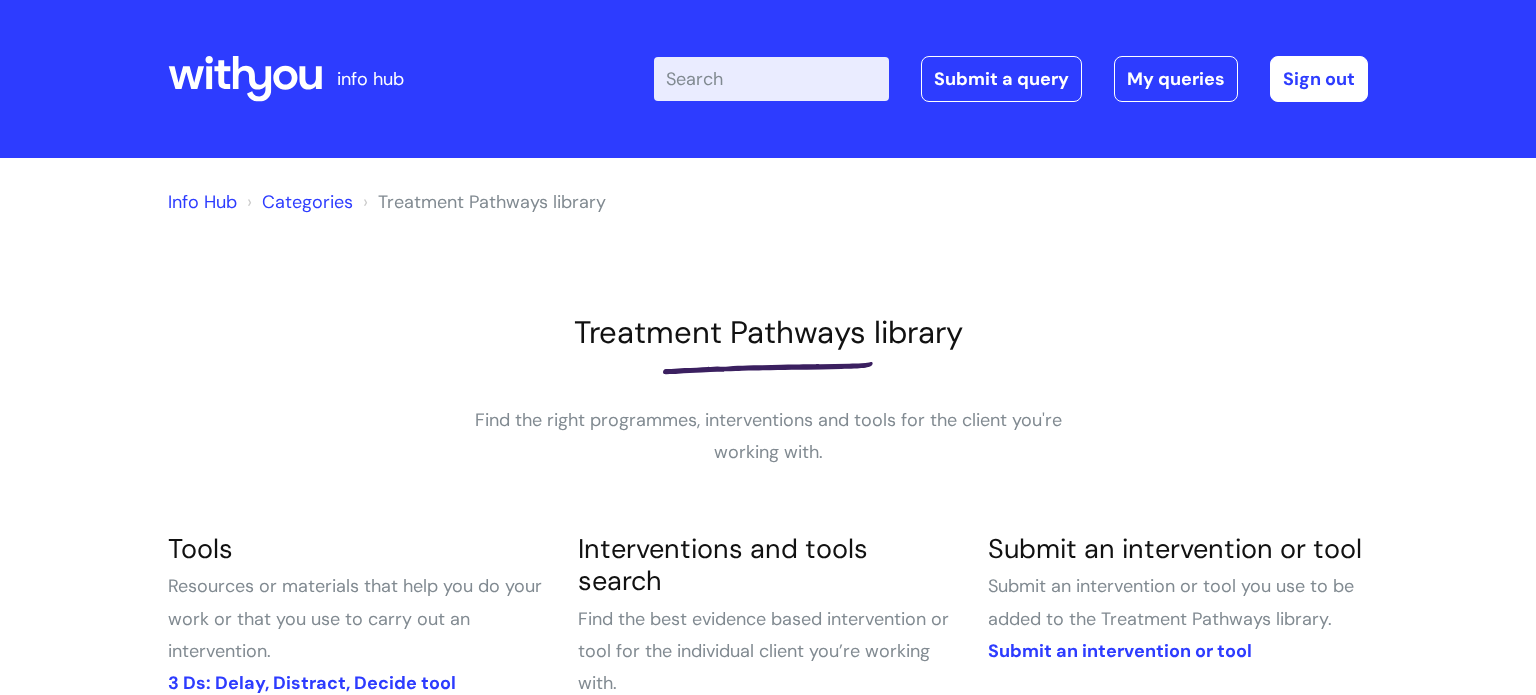 scroll, scrollTop: 0, scrollLeft: 0, axis: both 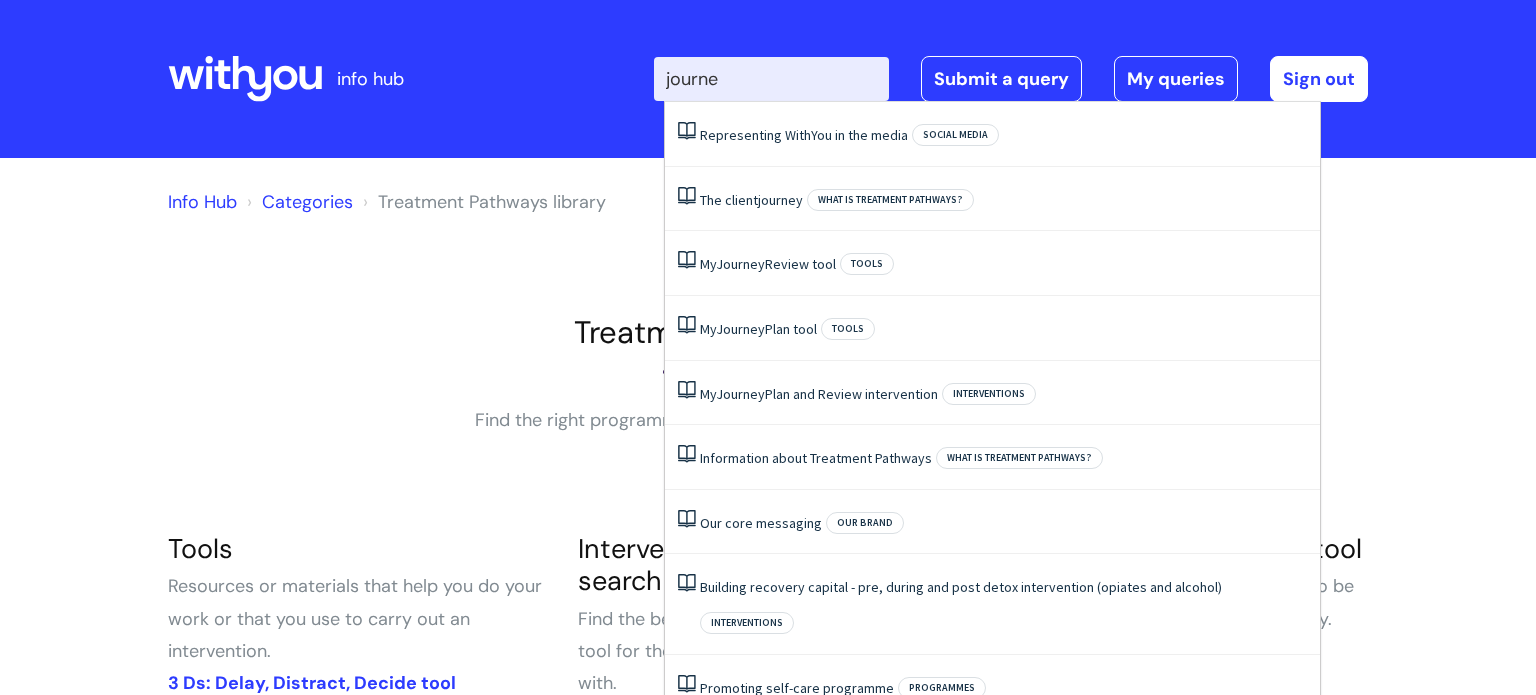 type on "journey" 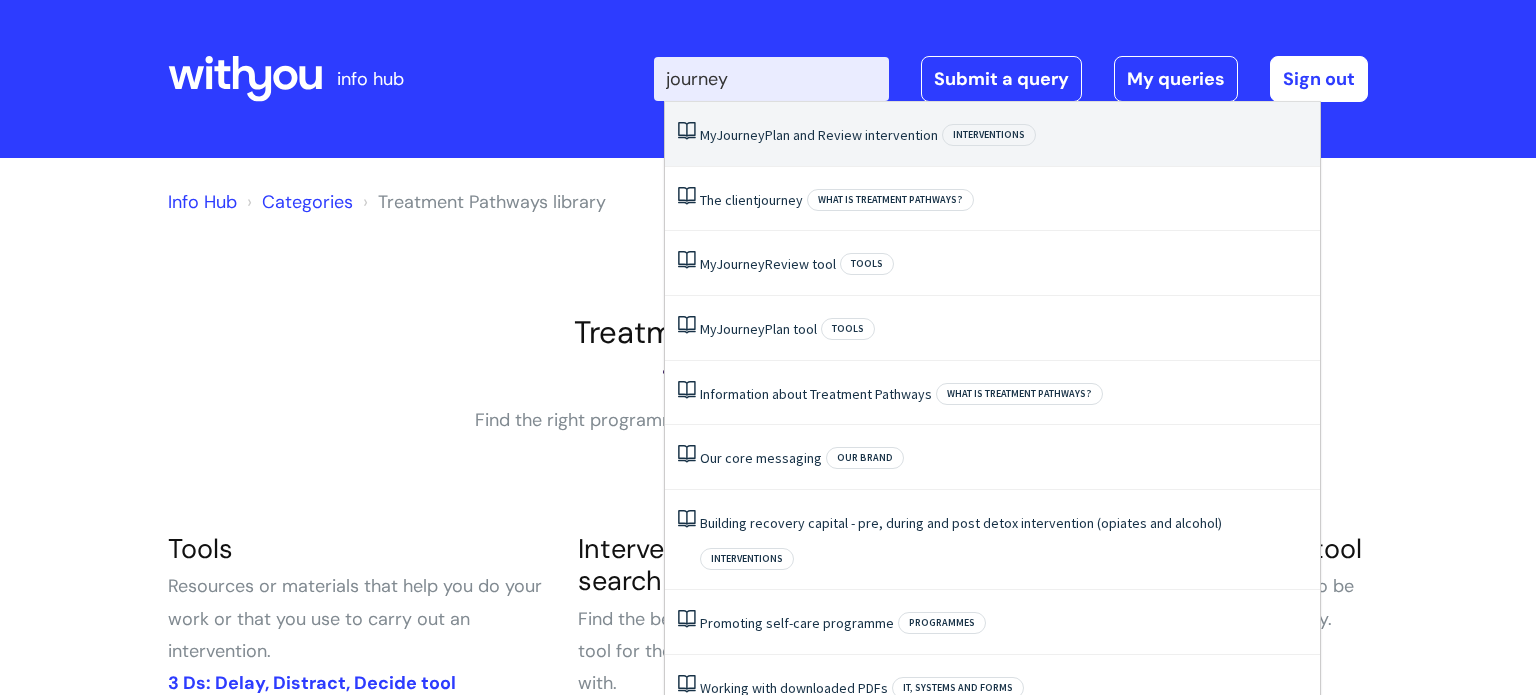 click on "My  Journey  Plan and Review intervention   Interventions" at bounding box center (992, 134) 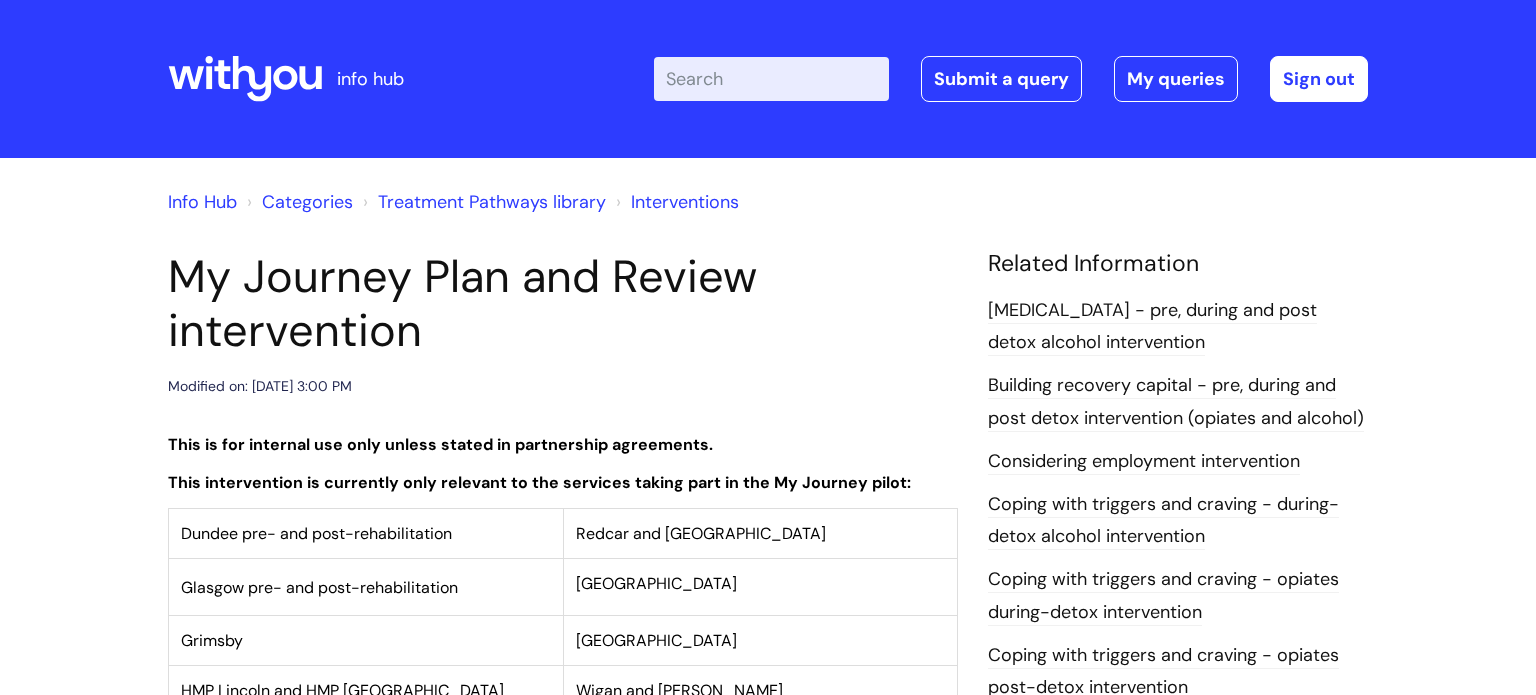 scroll, scrollTop: 0, scrollLeft: 0, axis: both 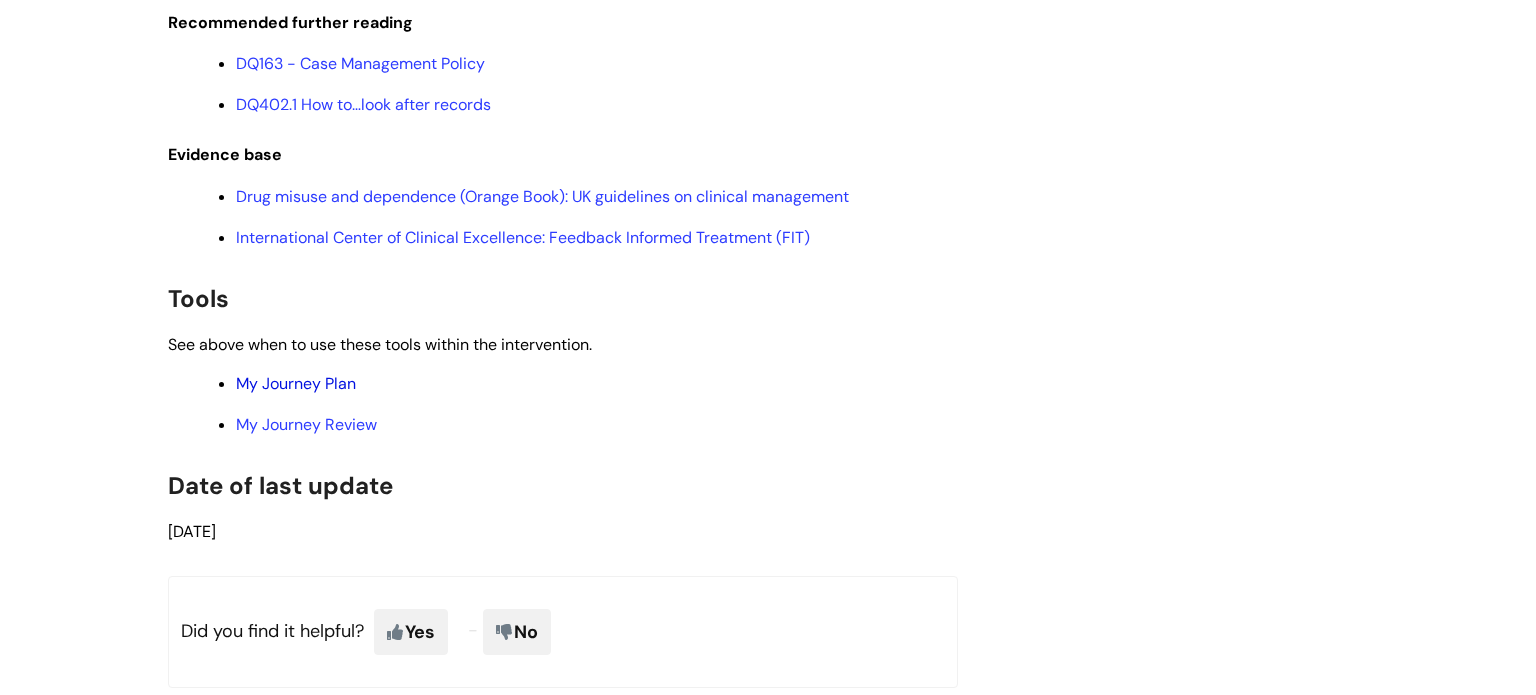 click on "My Journey Plan" at bounding box center (296, 383) 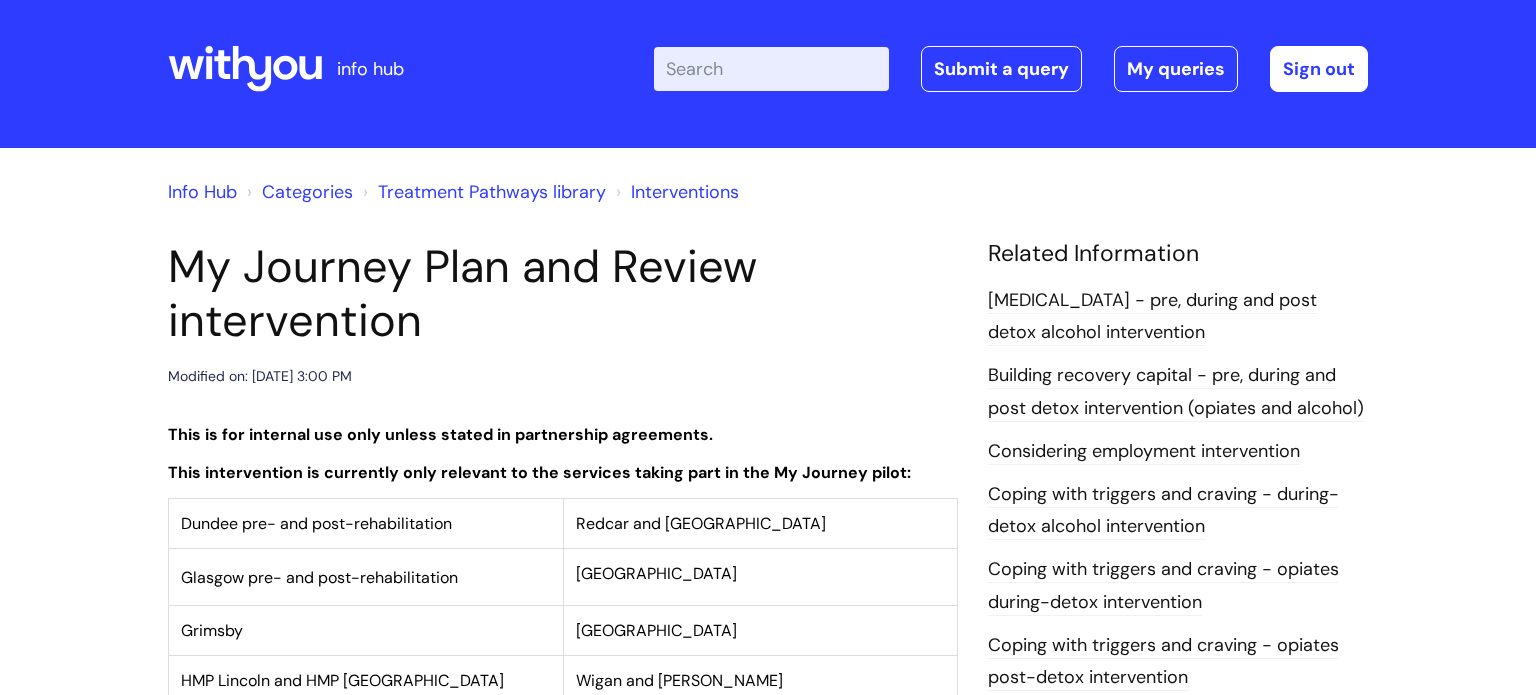 scroll, scrollTop: 0, scrollLeft: 0, axis: both 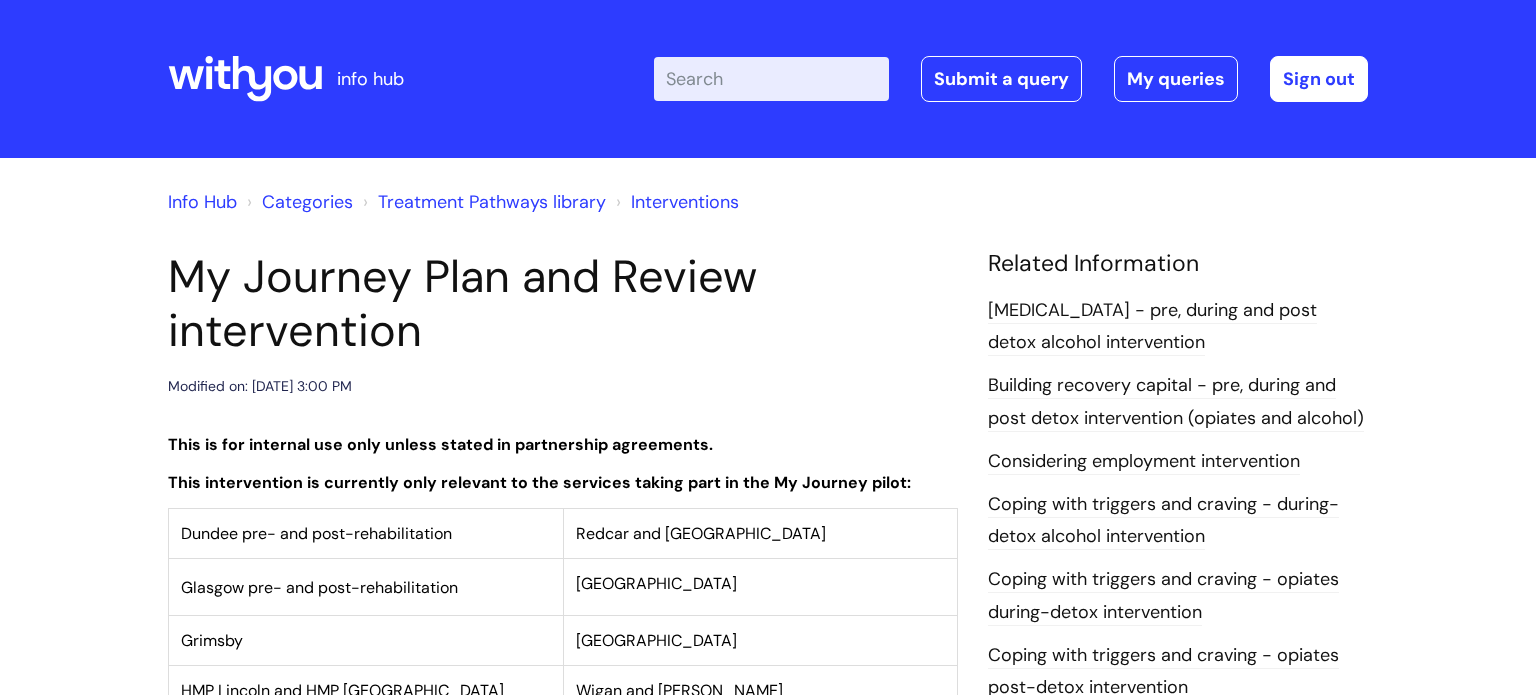 click 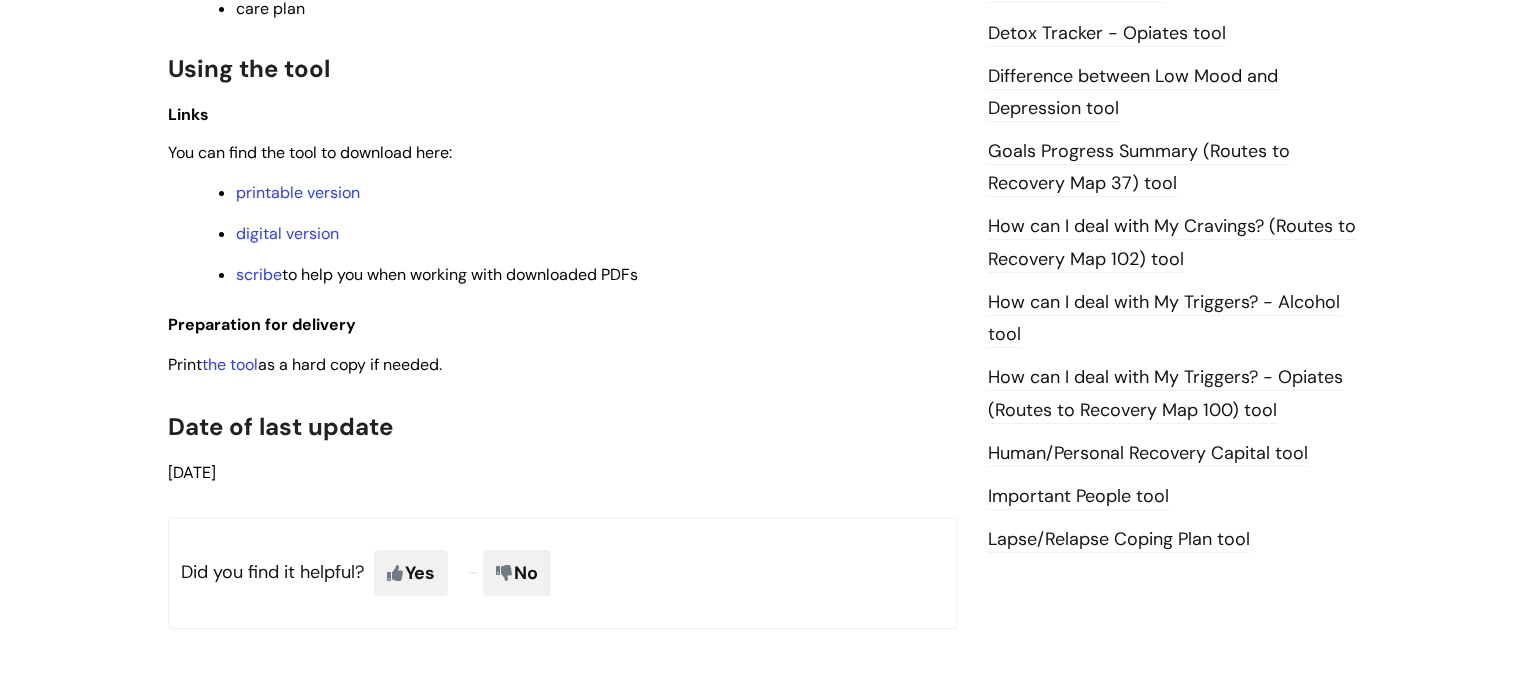 scroll, scrollTop: 1320, scrollLeft: 0, axis: vertical 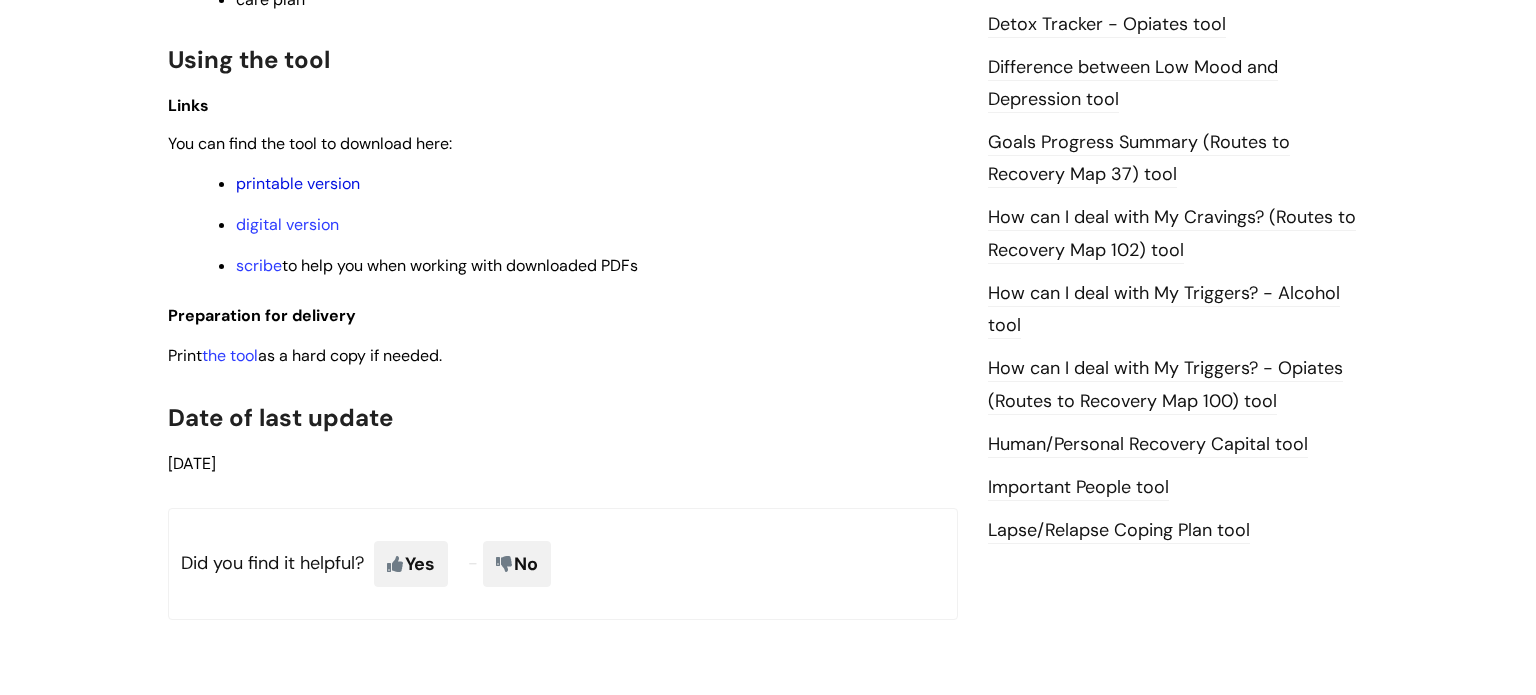 click on "printable version" at bounding box center (298, 183) 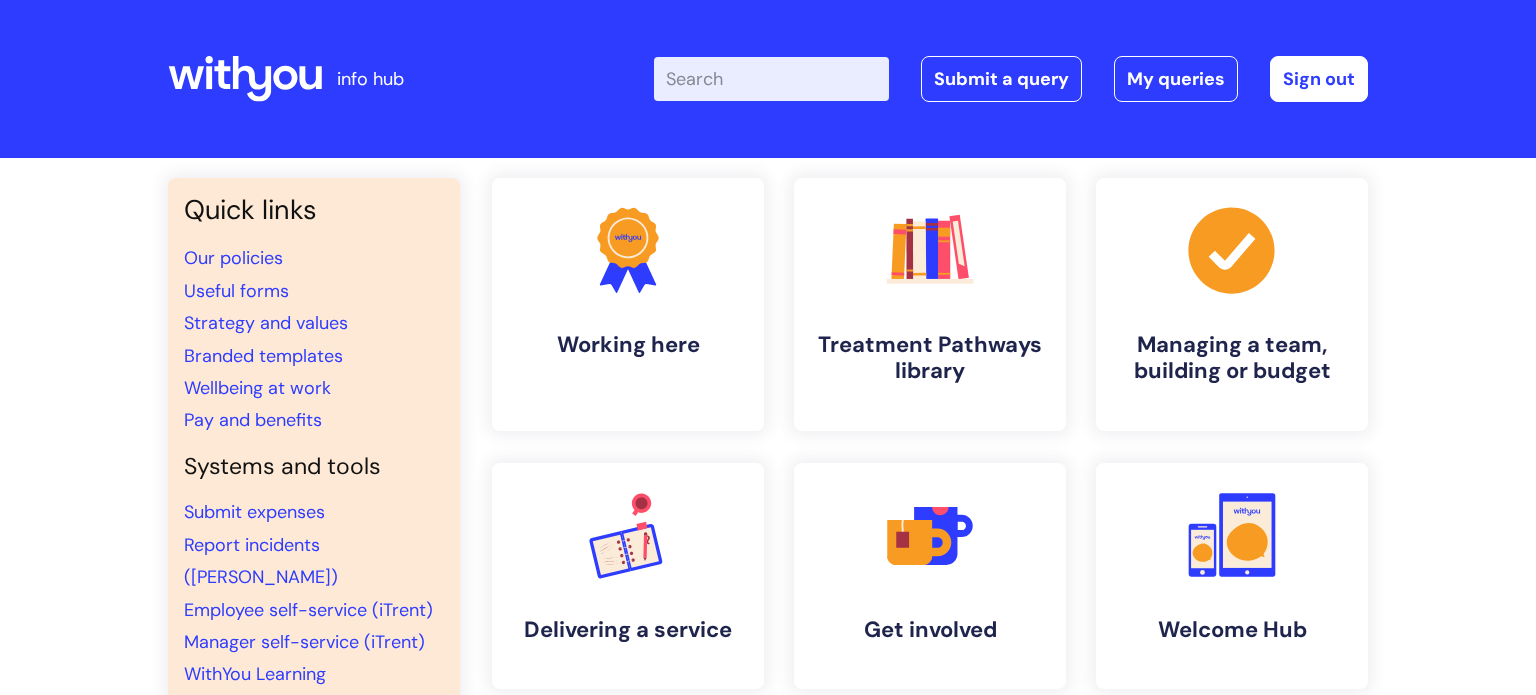 scroll, scrollTop: 0, scrollLeft: 0, axis: both 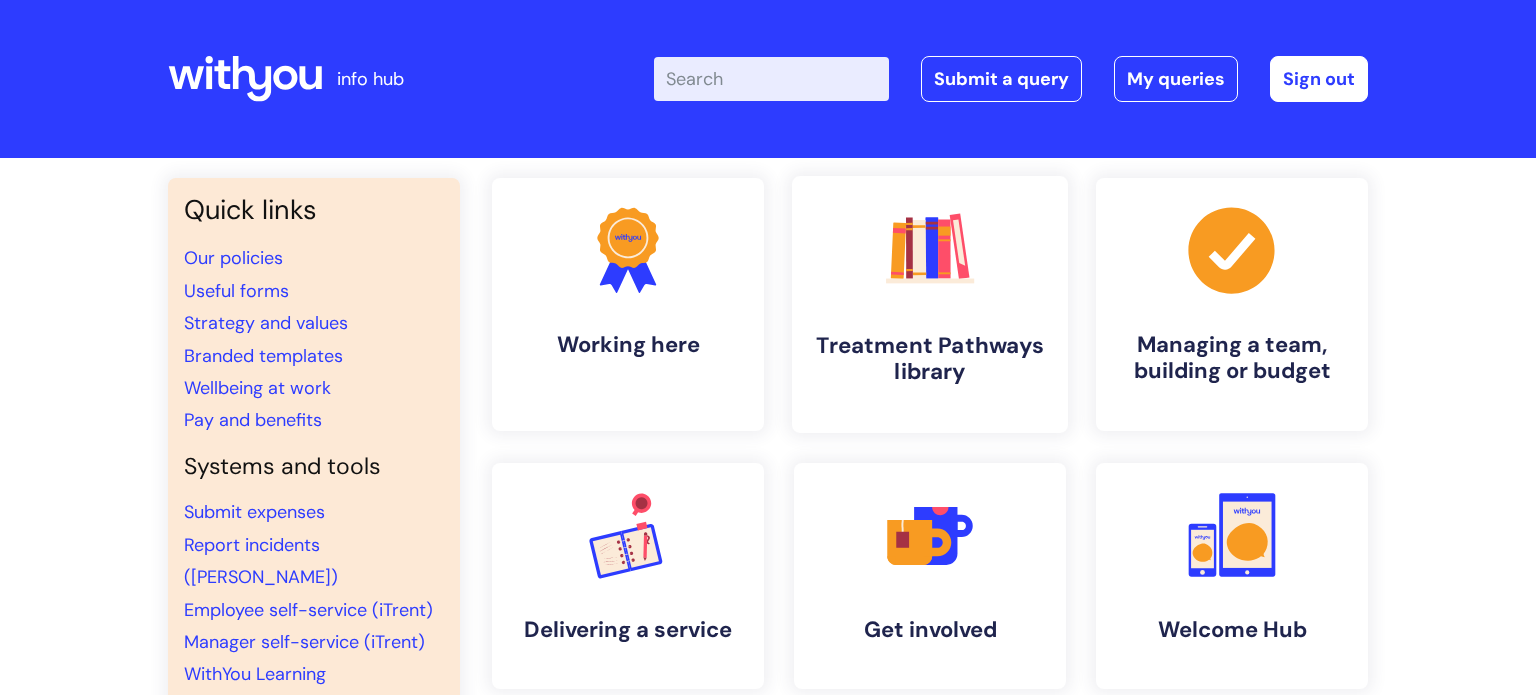 click 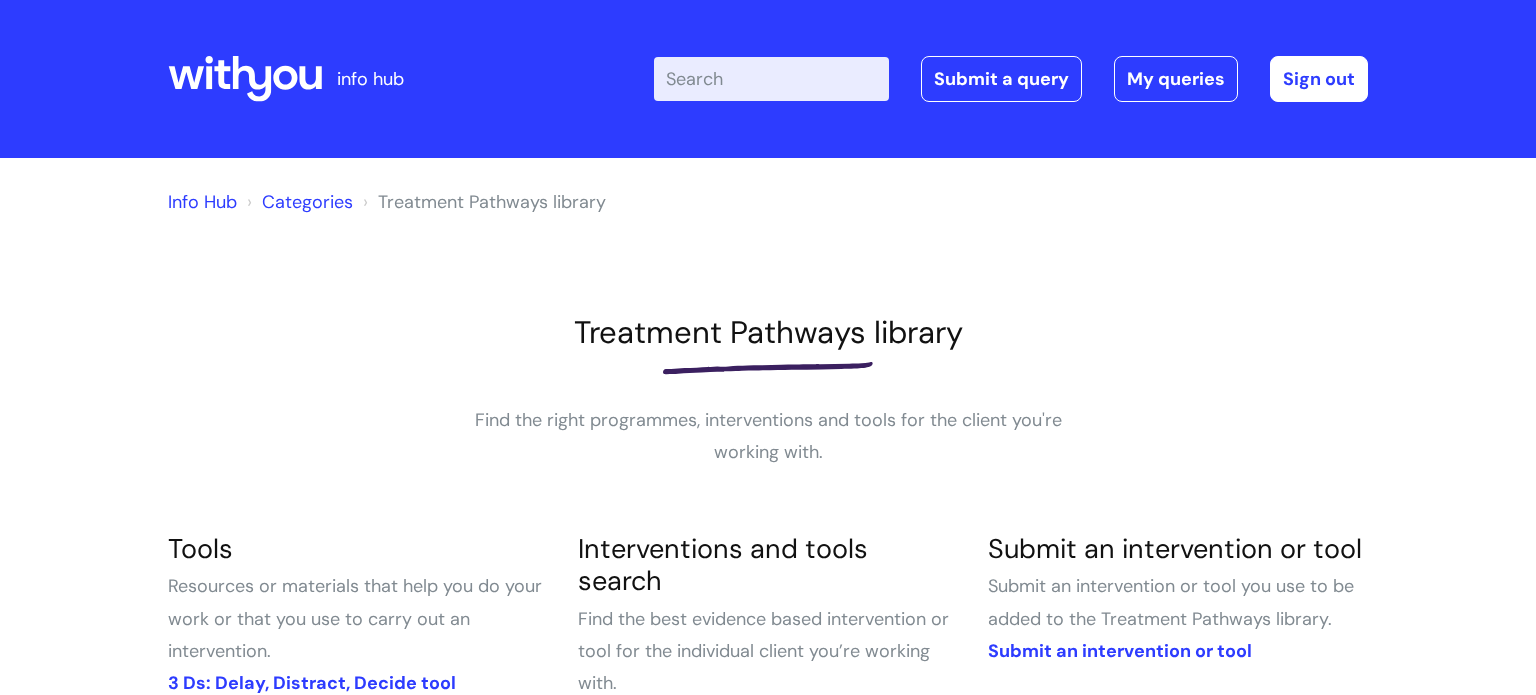 scroll, scrollTop: 0, scrollLeft: 0, axis: both 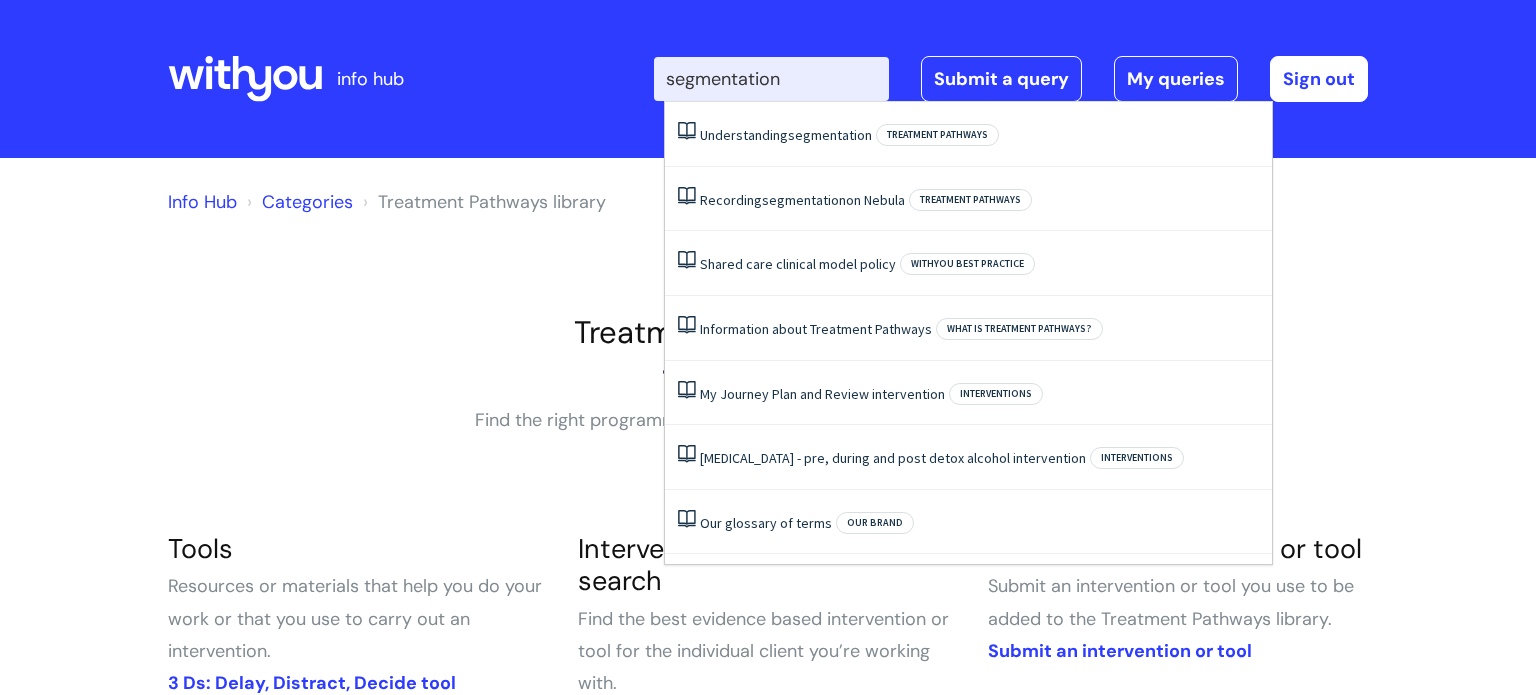 type on "segmentation" 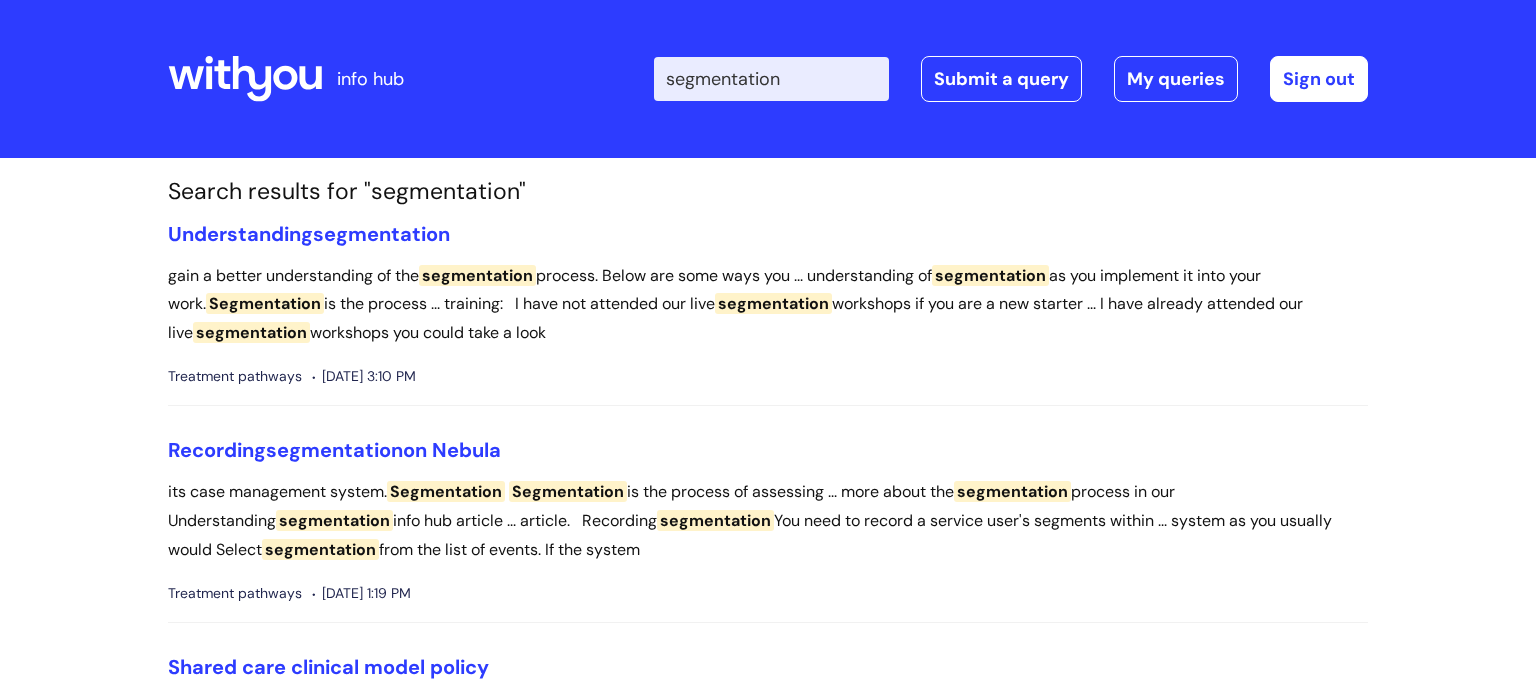 scroll, scrollTop: 0, scrollLeft: 0, axis: both 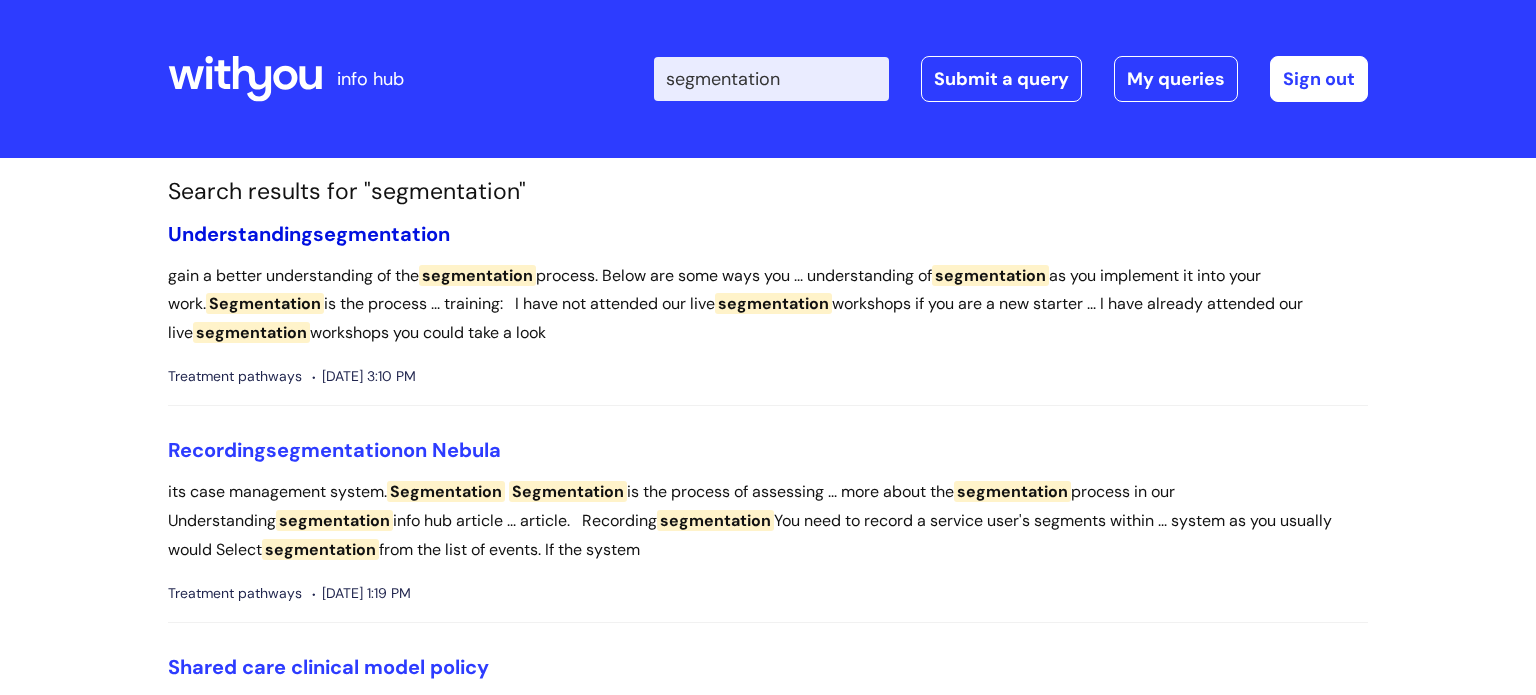 click on "segmentation" at bounding box center (381, 234) 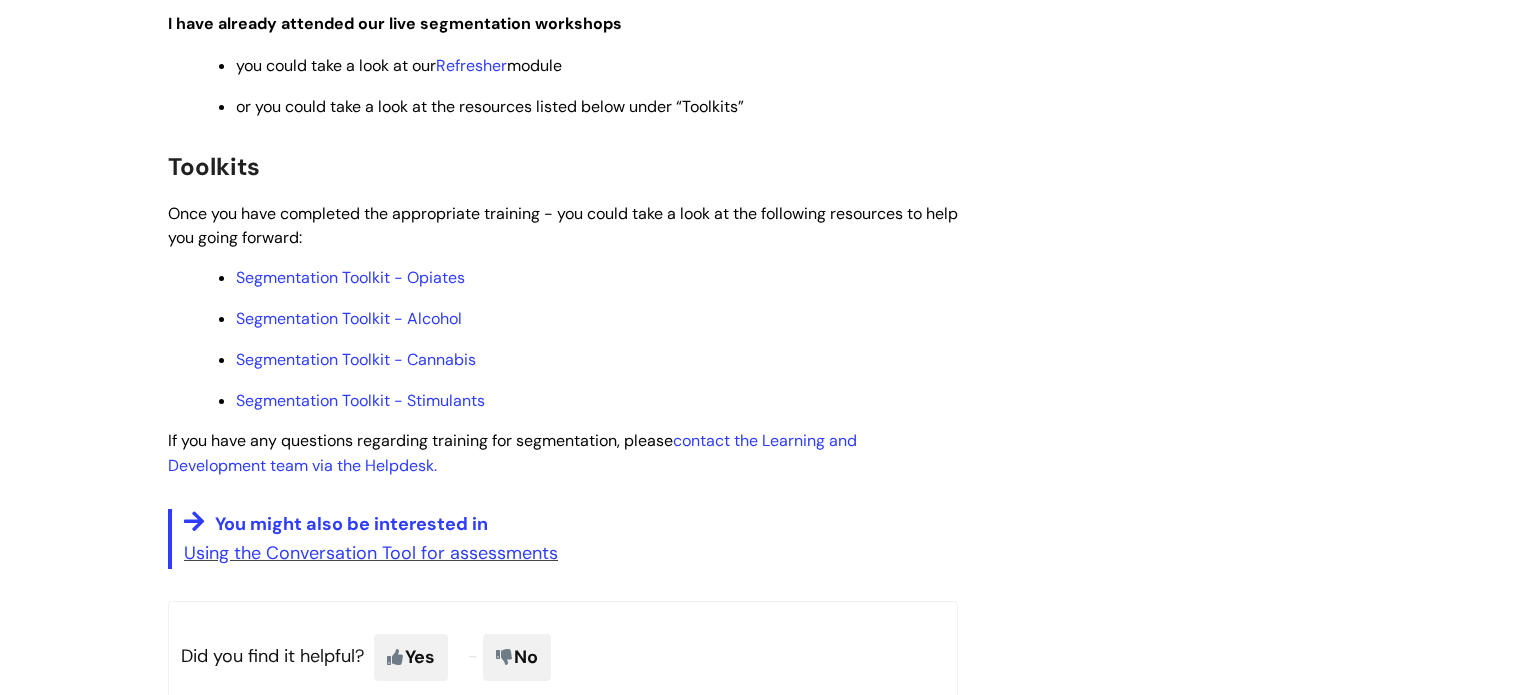 scroll, scrollTop: 1120, scrollLeft: 0, axis: vertical 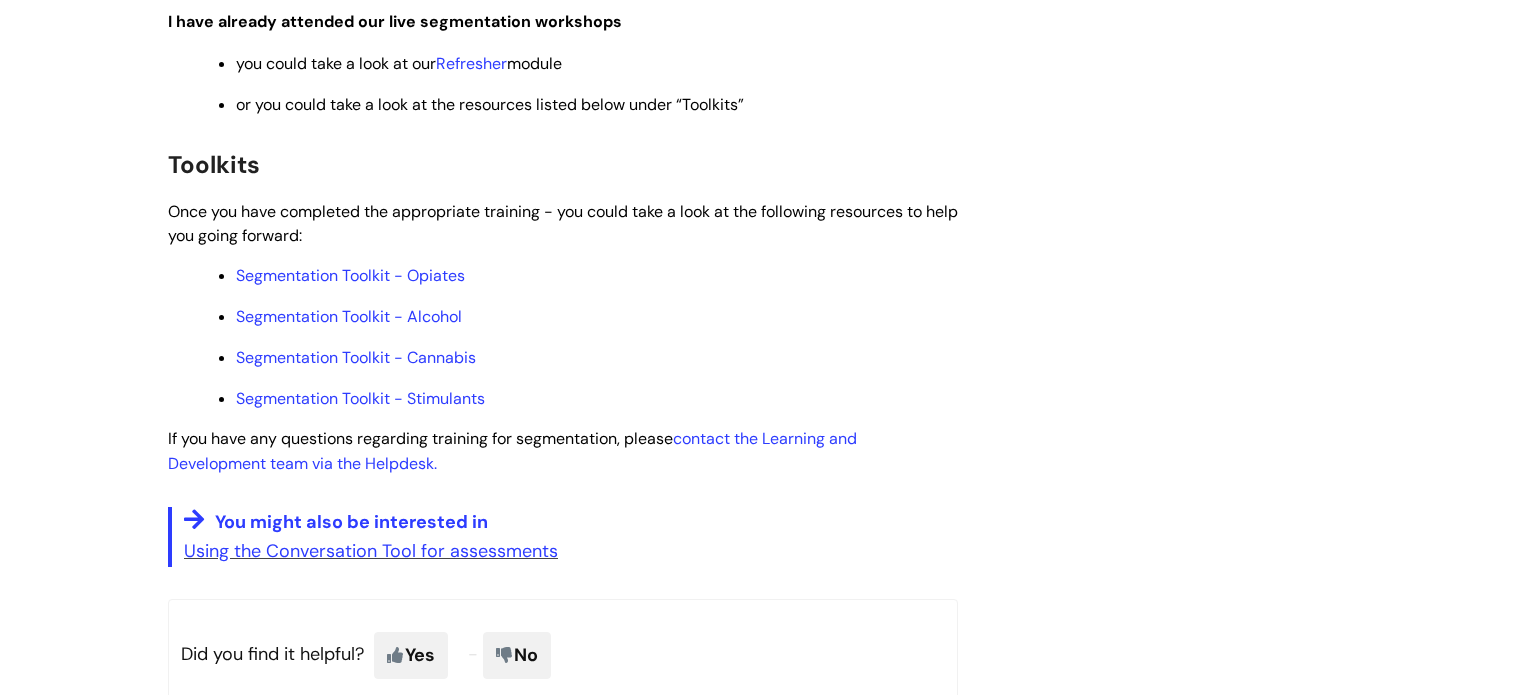 click on "Segmentation Toolkit - Cannabis" at bounding box center [597, 358] 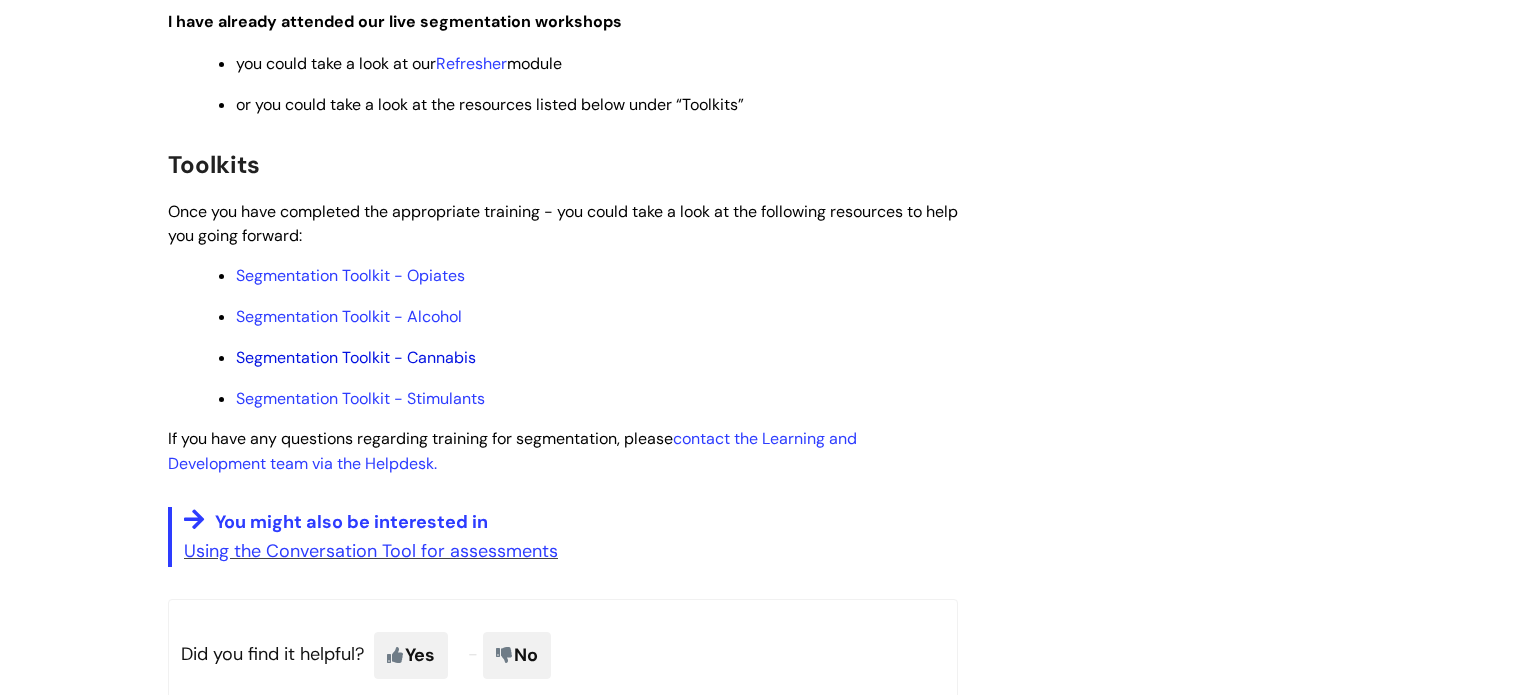 click on "Segmentation Toolkit - Cannabis" at bounding box center [356, 357] 